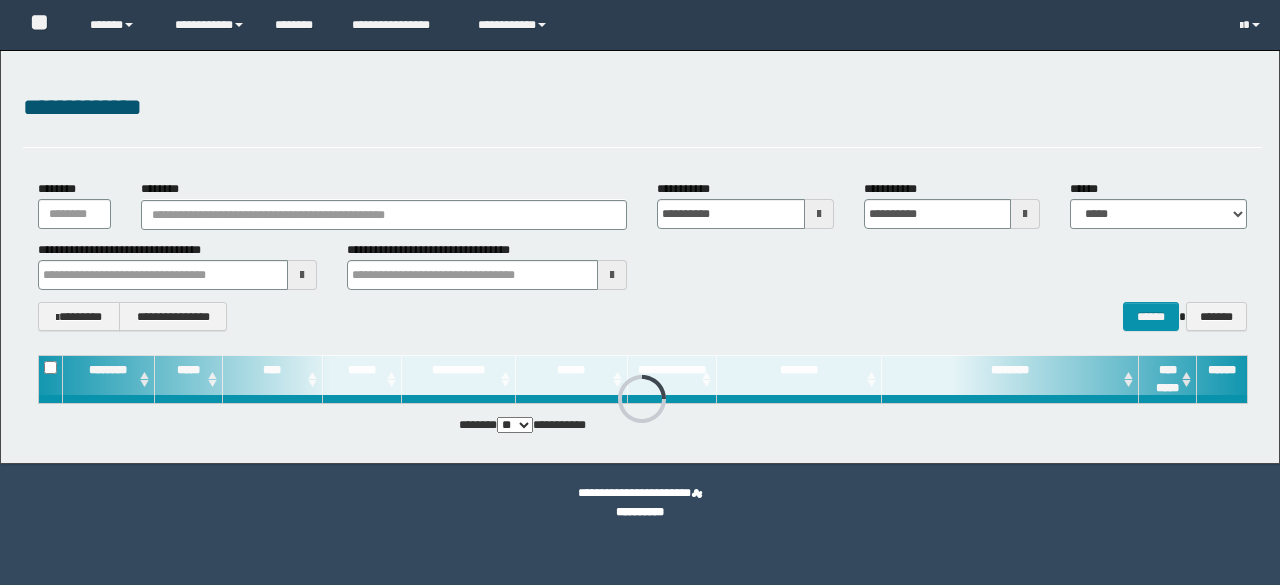 scroll, scrollTop: 0, scrollLeft: 0, axis: both 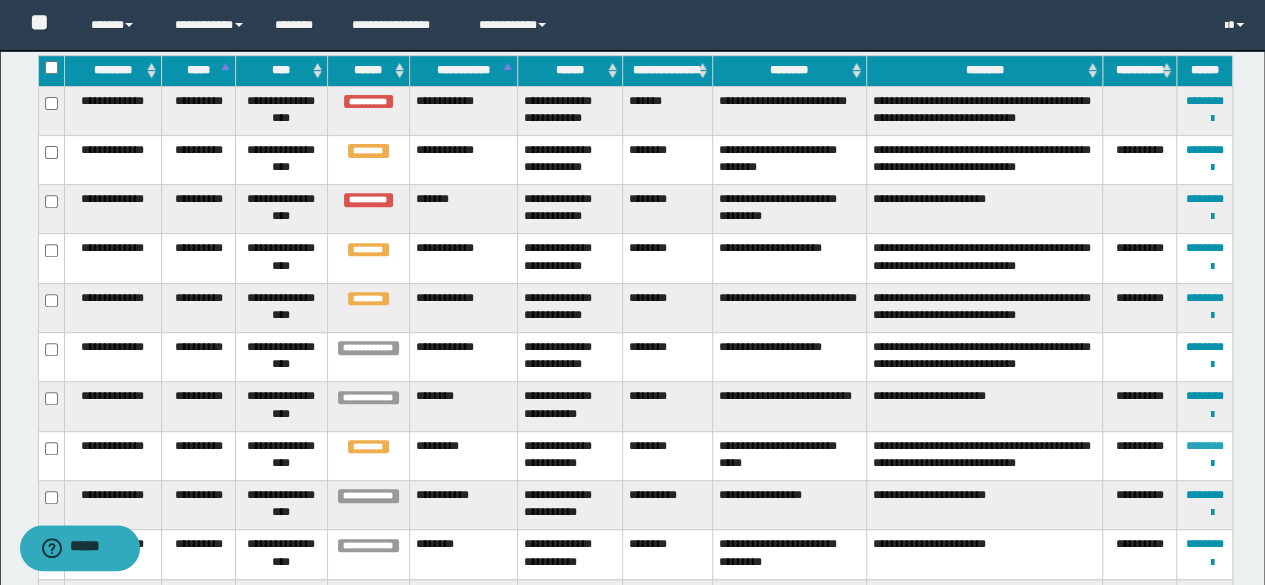 click on "********" at bounding box center [1205, 446] 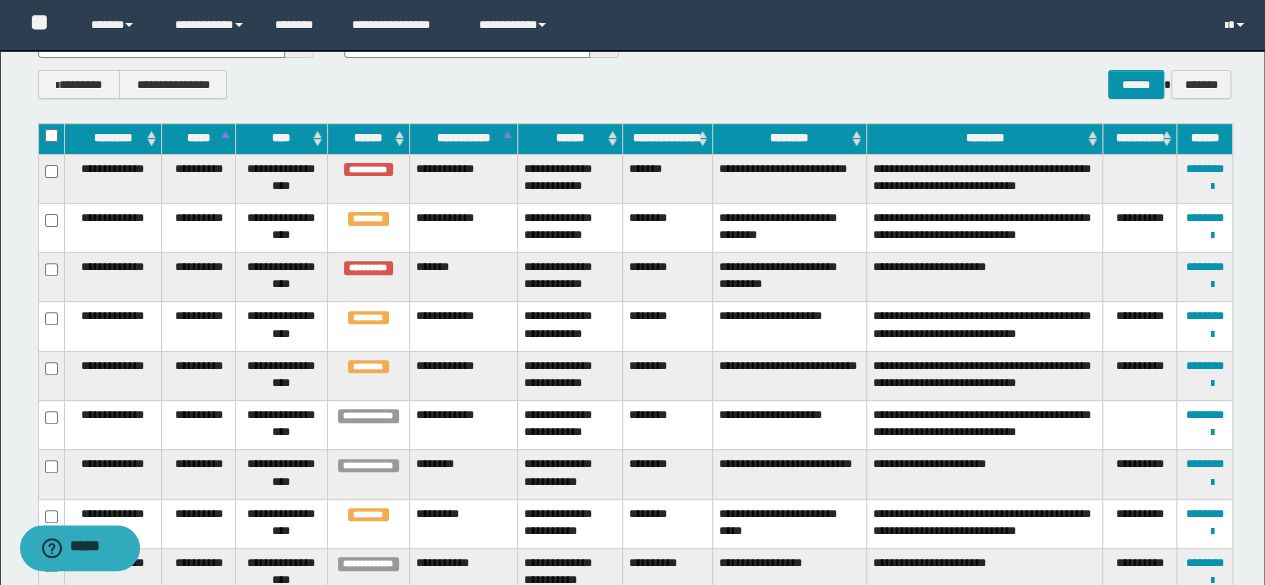 scroll, scrollTop: 222, scrollLeft: 0, axis: vertical 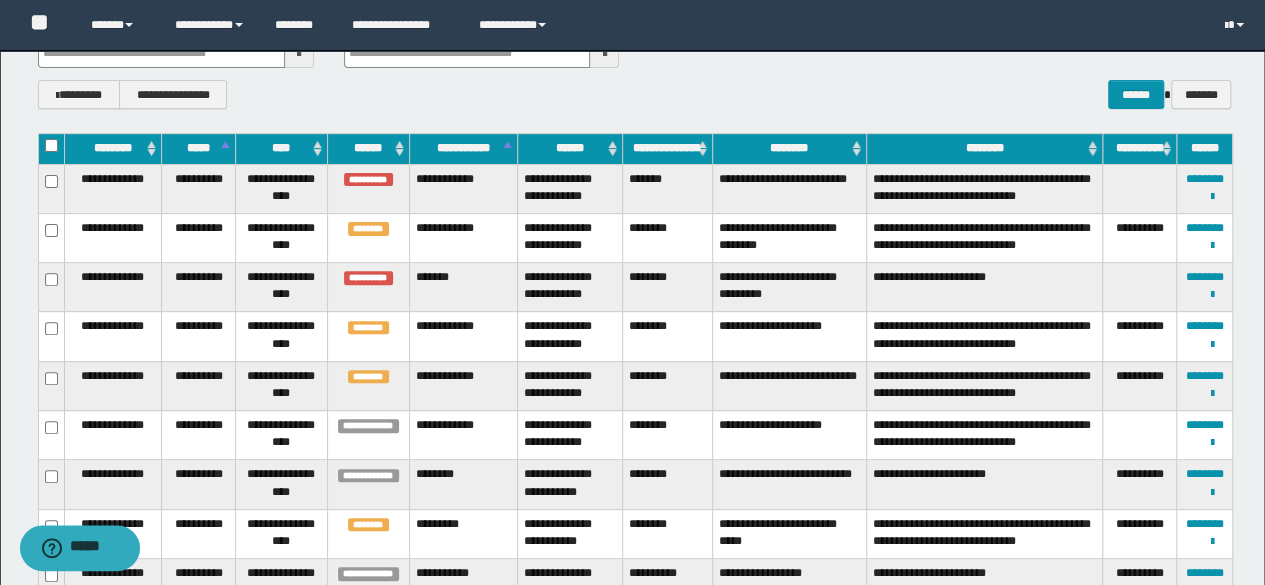 click on "**********" at bounding box center [635, 94] 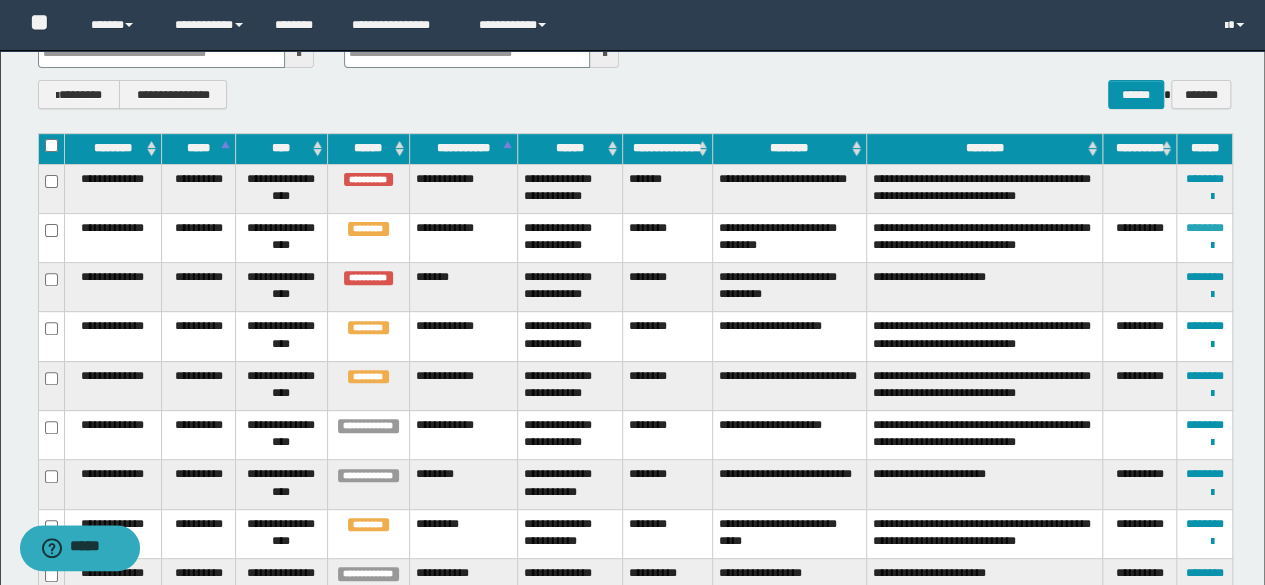 click on "********" at bounding box center [1205, 228] 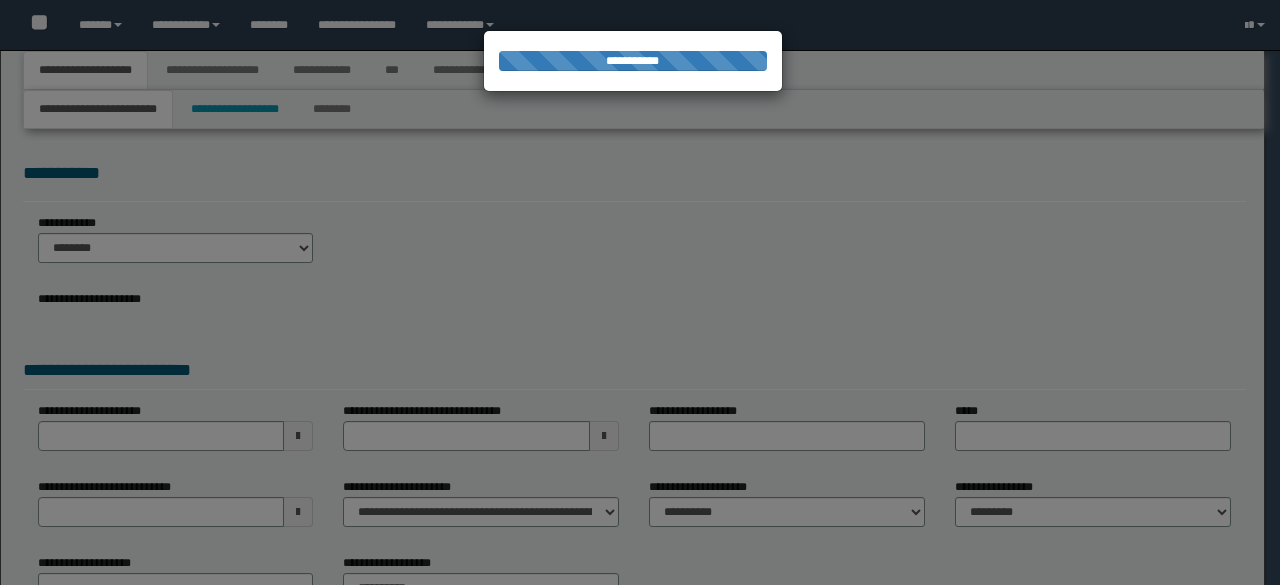 scroll, scrollTop: 0, scrollLeft: 0, axis: both 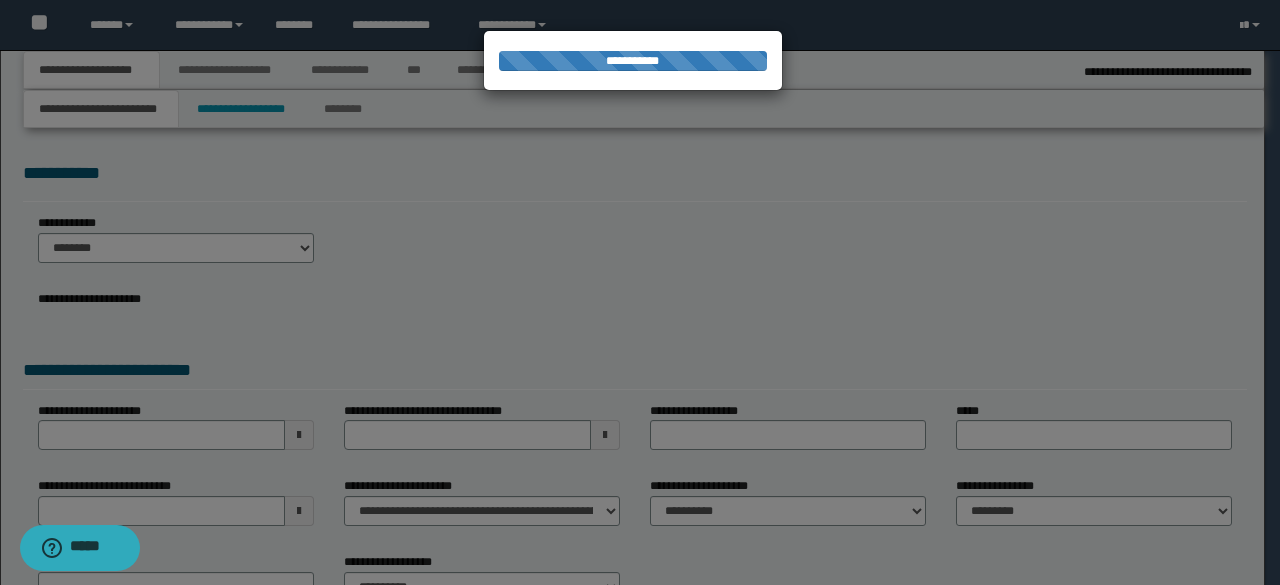 select on "**" 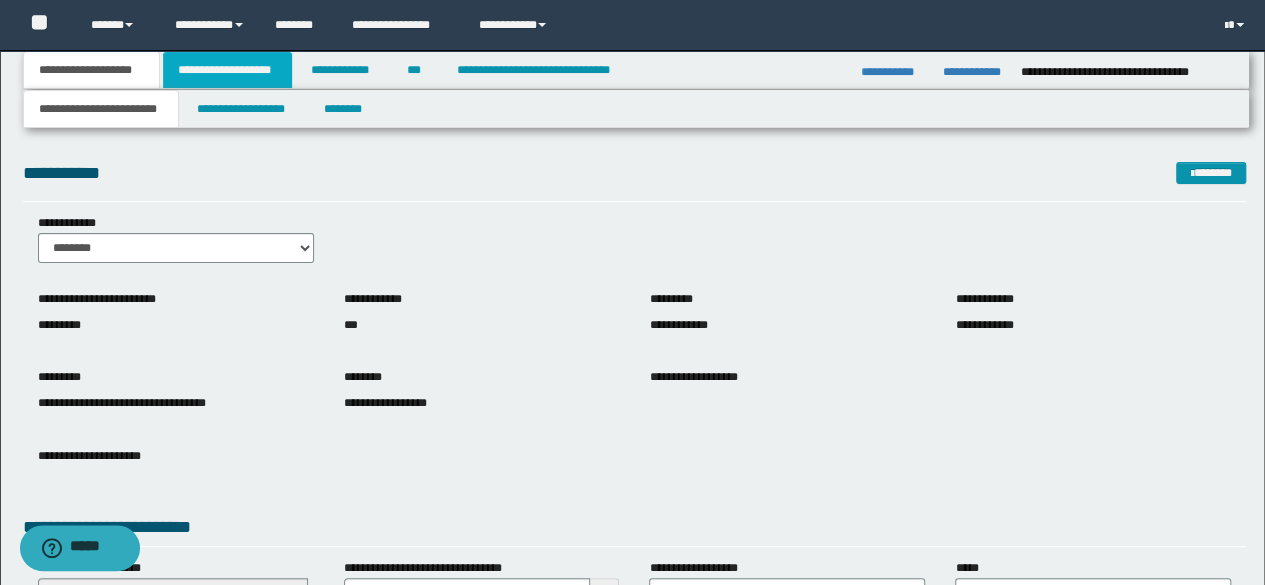 click on "**********" at bounding box center (227, 70) 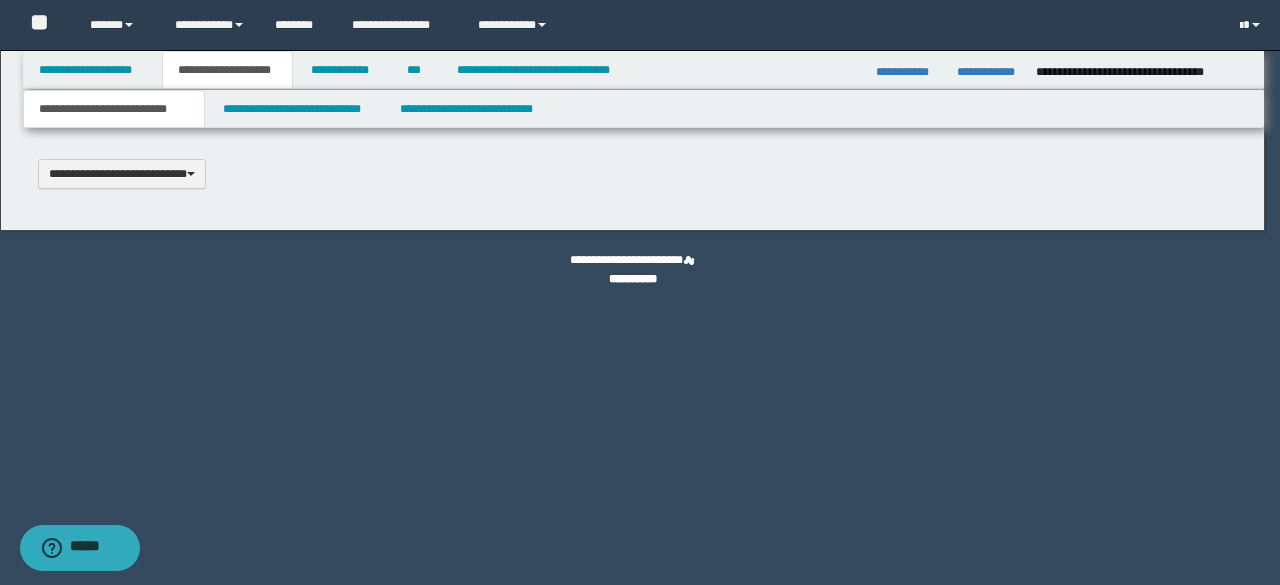 type 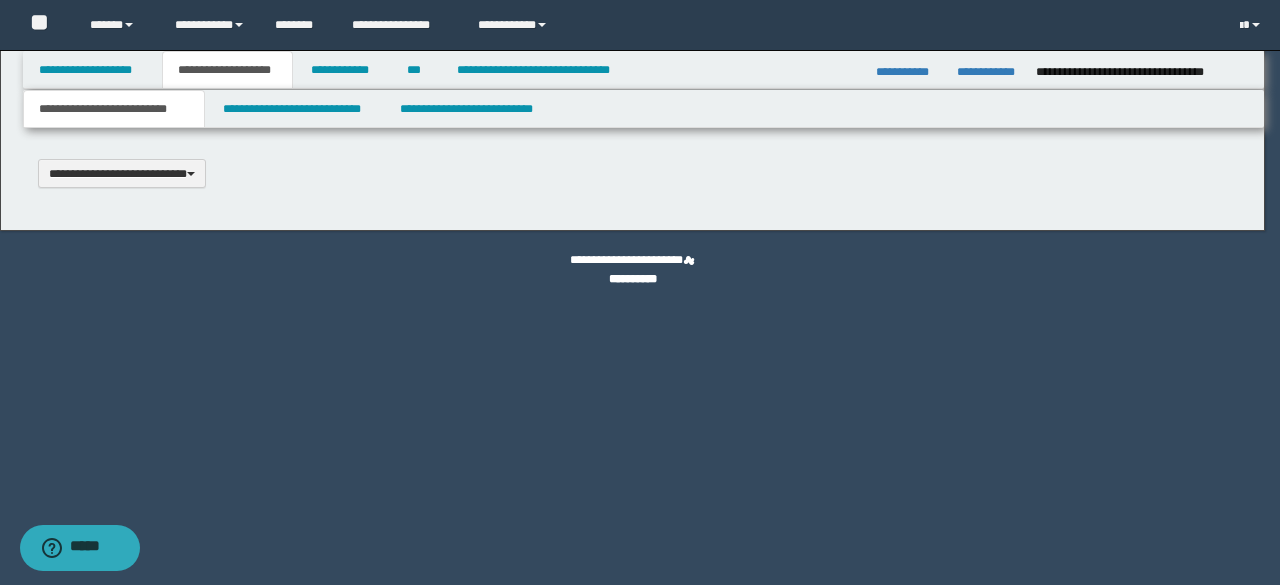 scroll, scrollTop: 0, scrollLeft: 0, axis: both 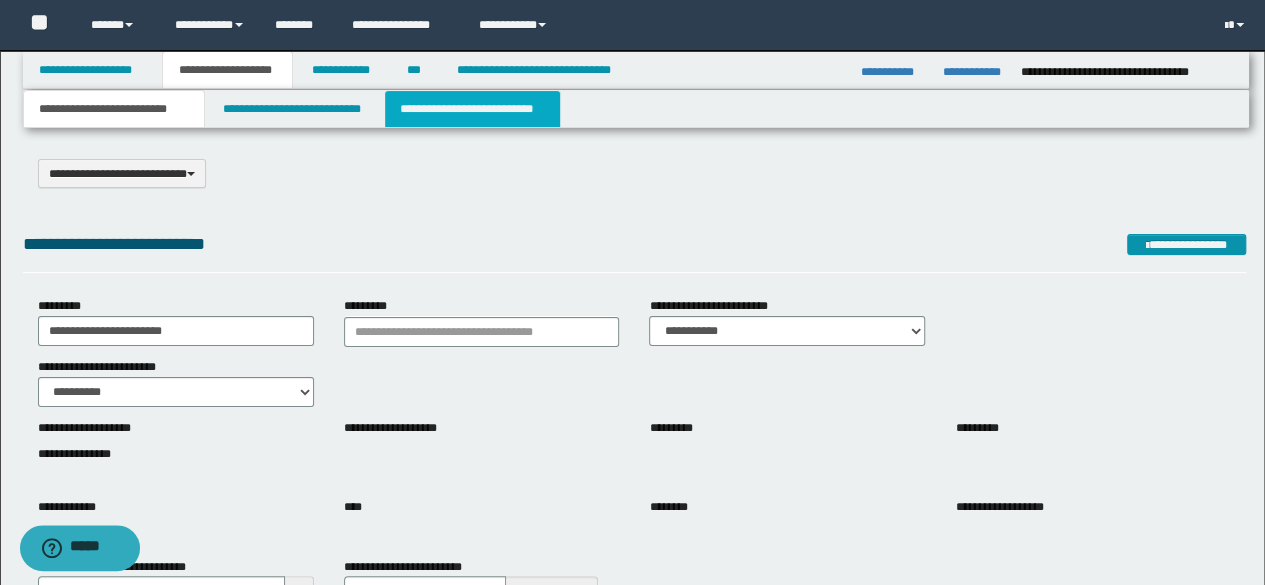 click on "**********" at bounding box center [472, 109] 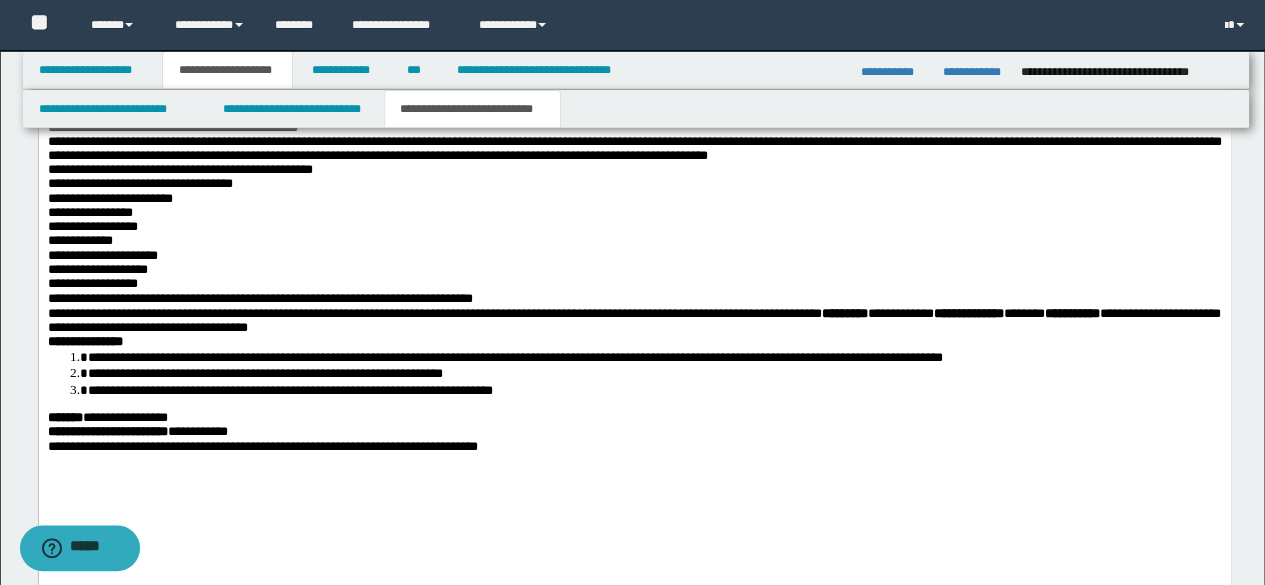 scroll, scrollTop: 0, scrollLeft: 0, axis: both 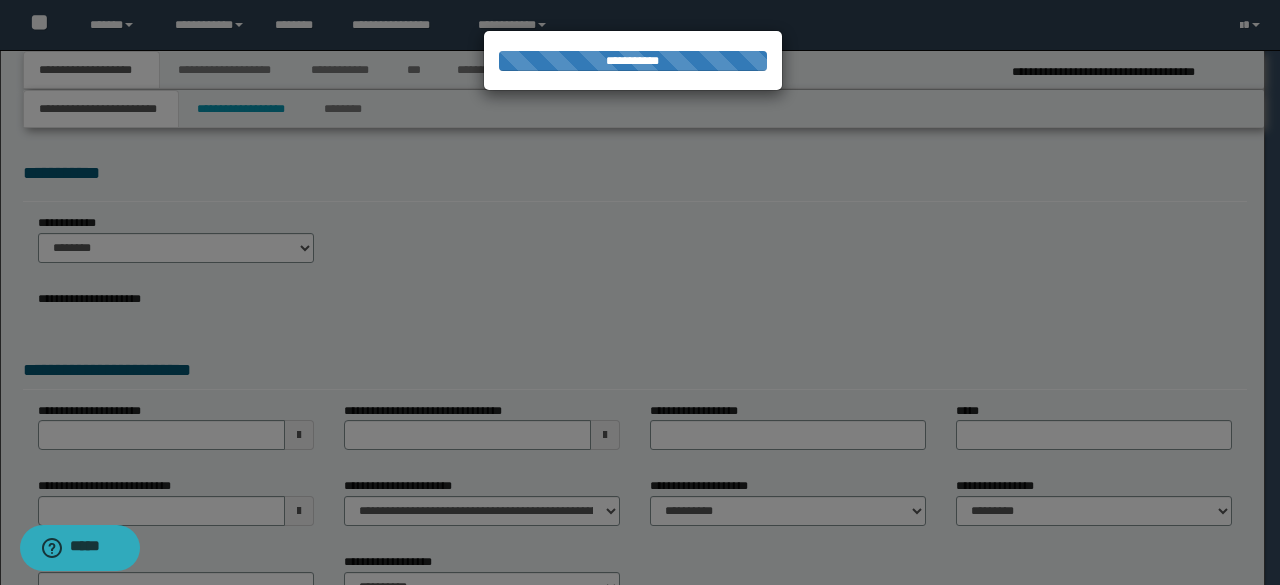 select on "**" 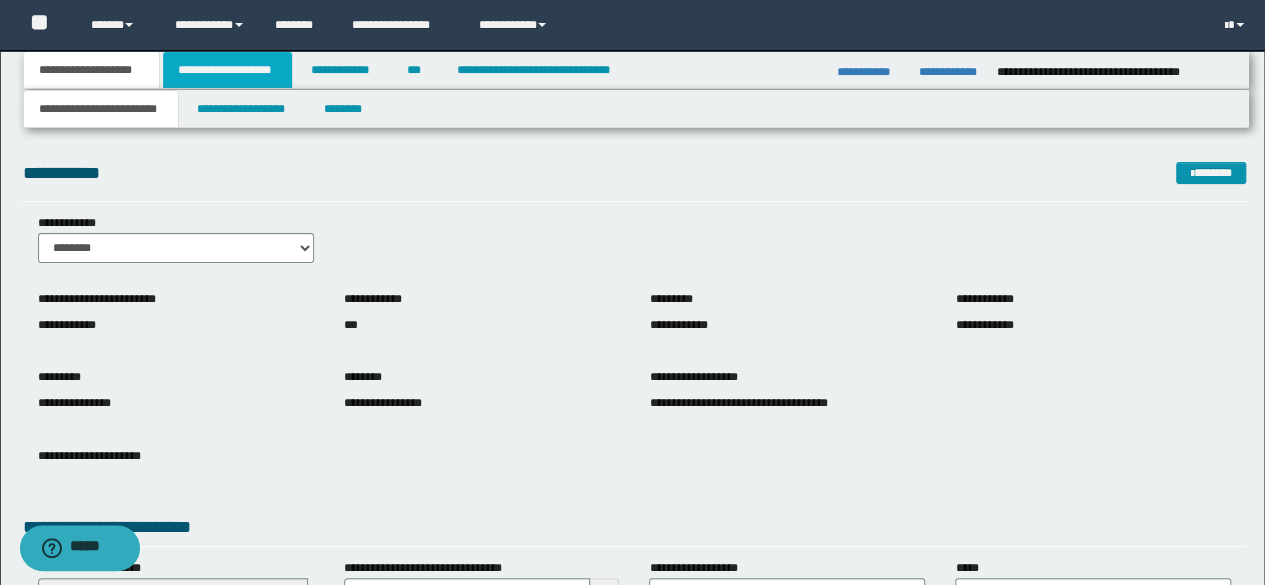 click on "**********" at bounding box center (227, 70) 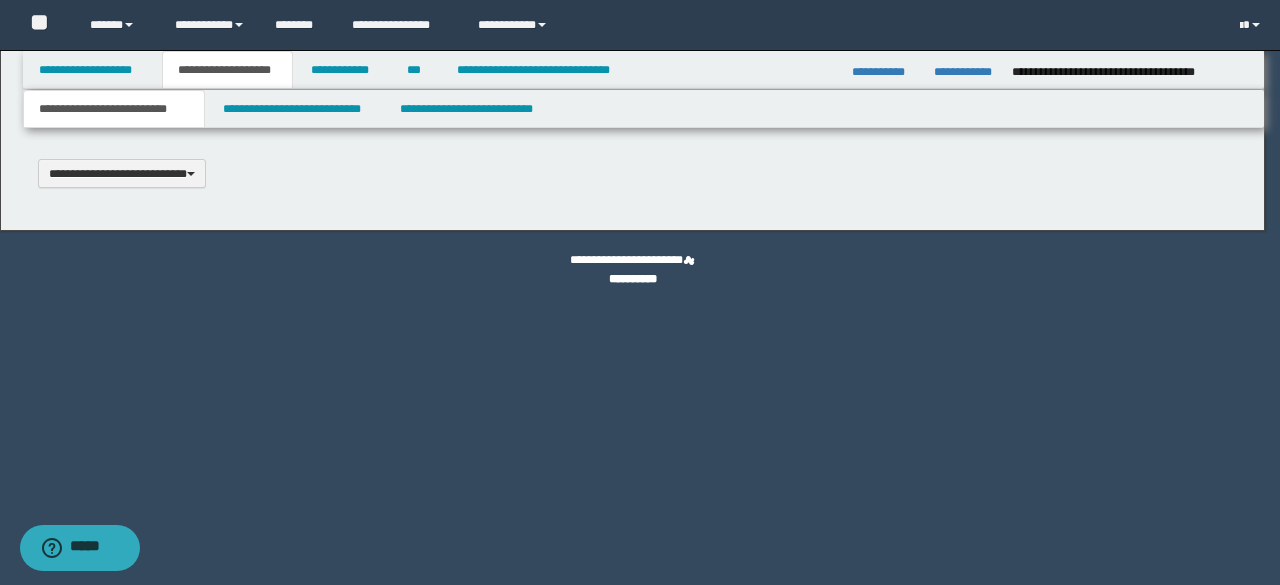 type 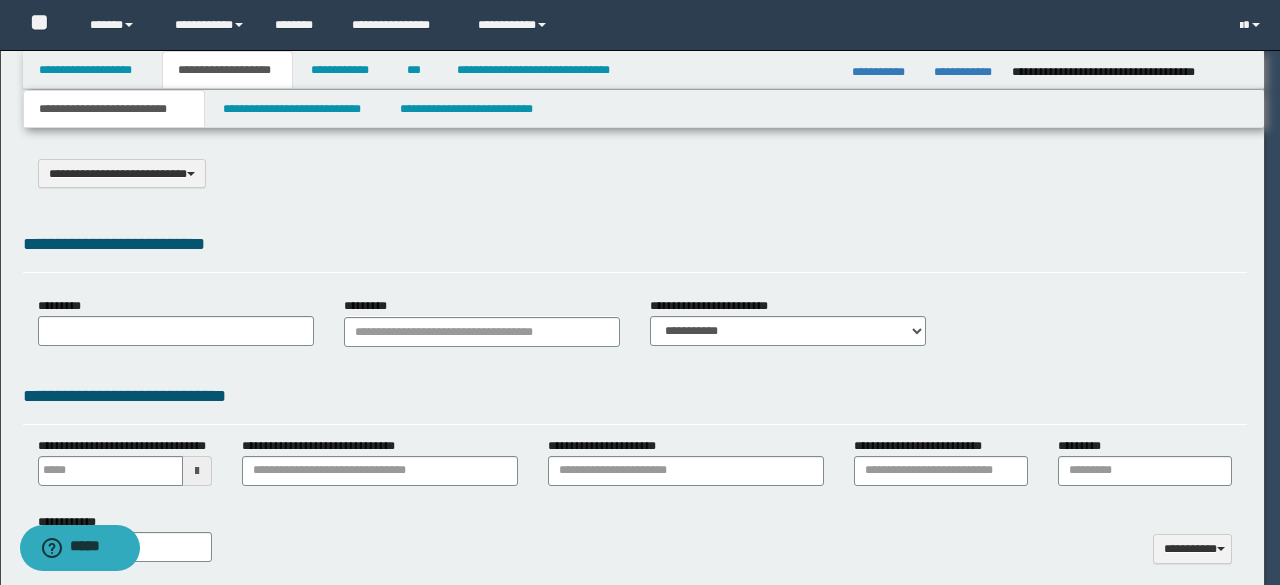 type on "**********" 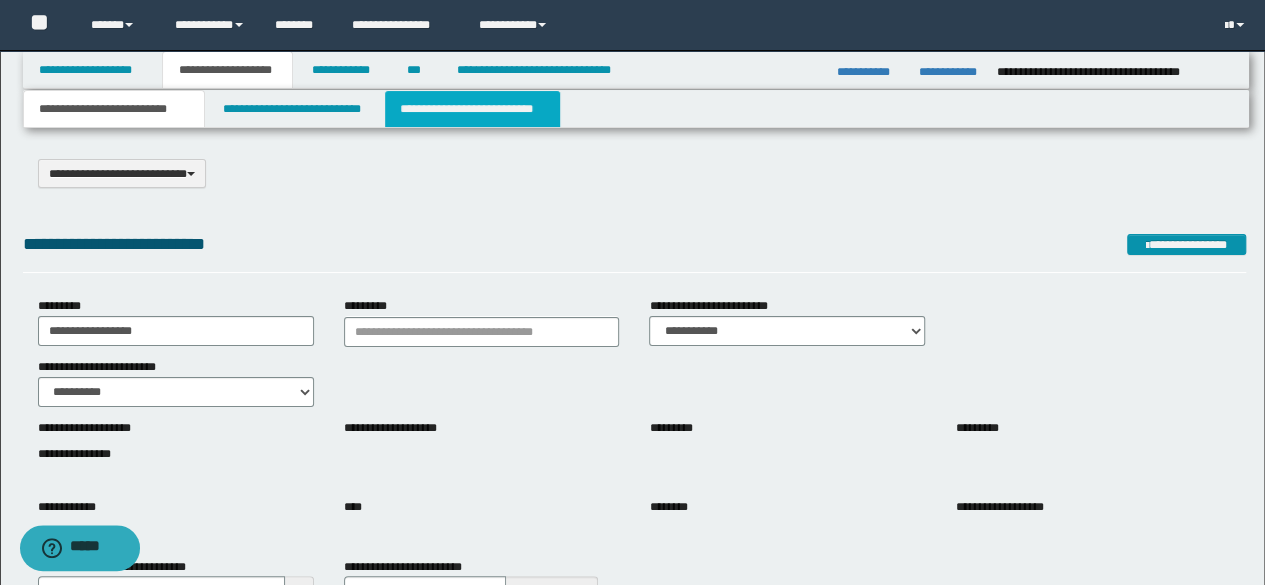 click on "**********" at bounding box center [472, 109] 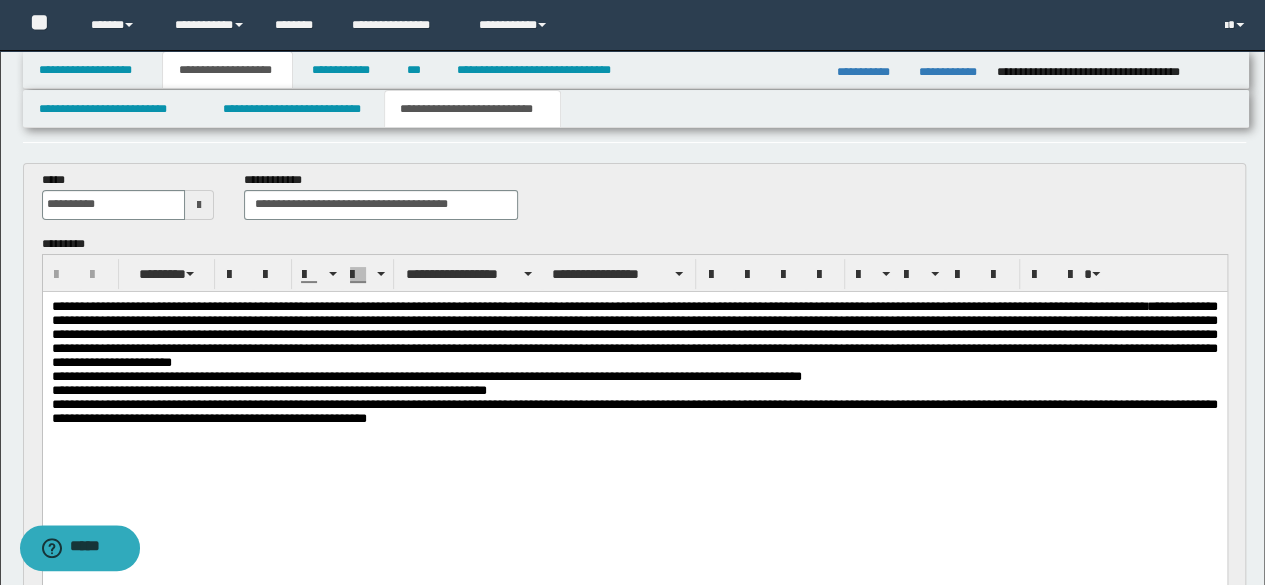 scroll, scrollTop: 200, scrollLeft: 0, axis: vertical 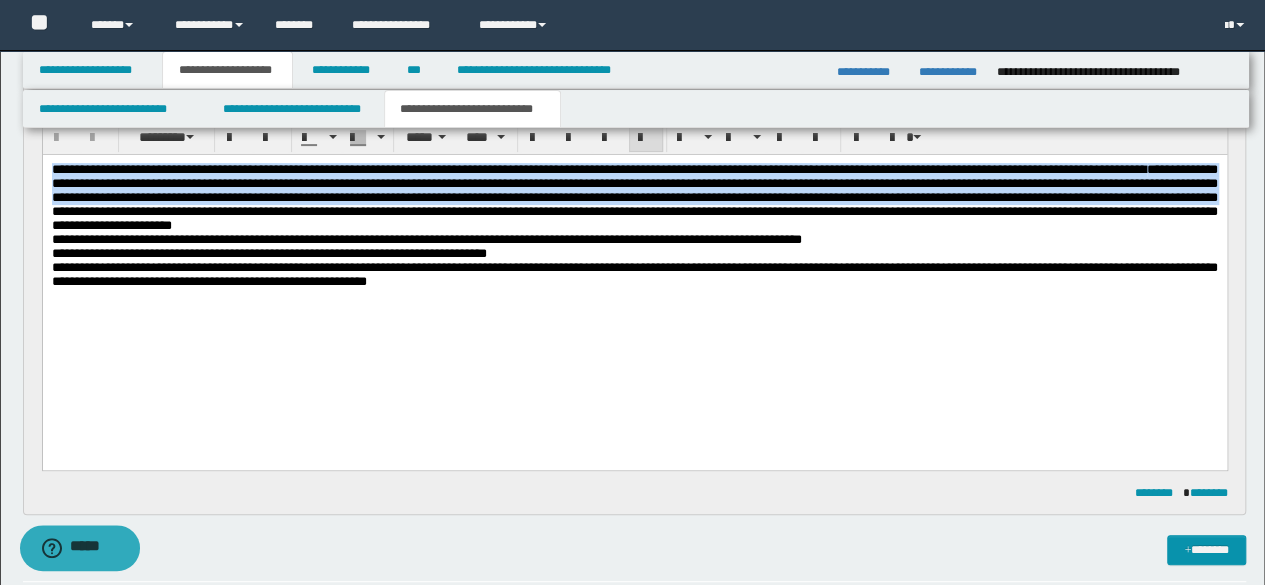 drag, startPoint x: 49, startPoint y: 173, endPoint x: 816, endPoint y: 218, distance: 768.319 